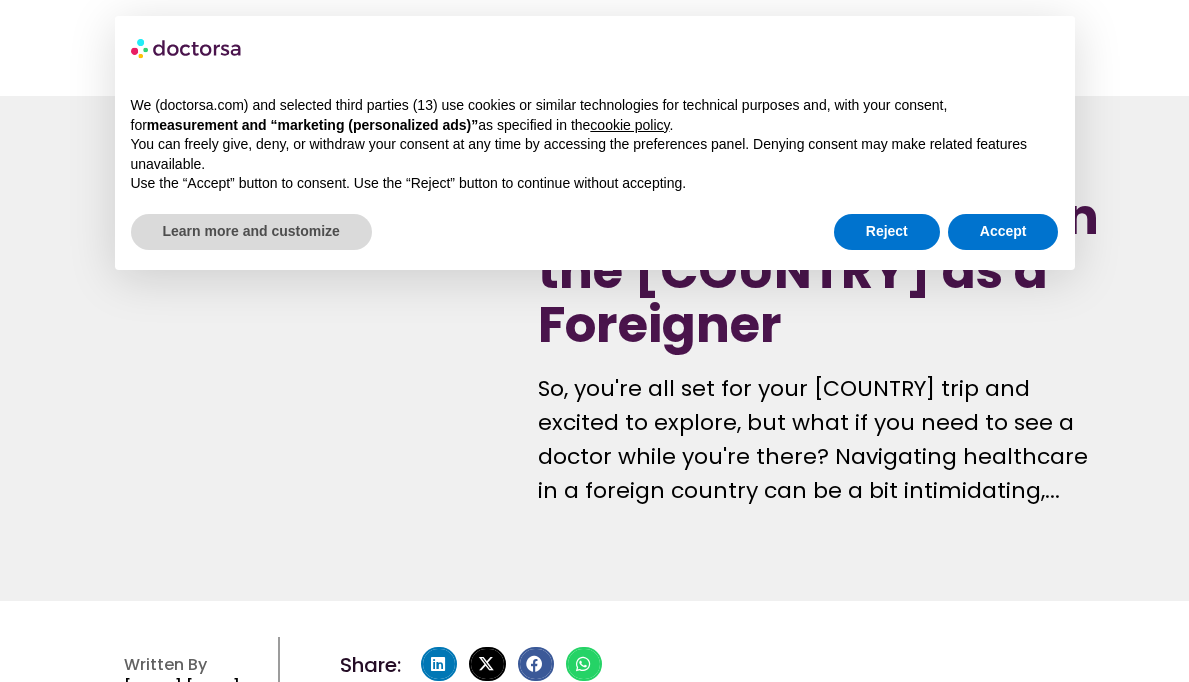 scroll, scrollTop: 0, scrollLeft: 0, axis: both 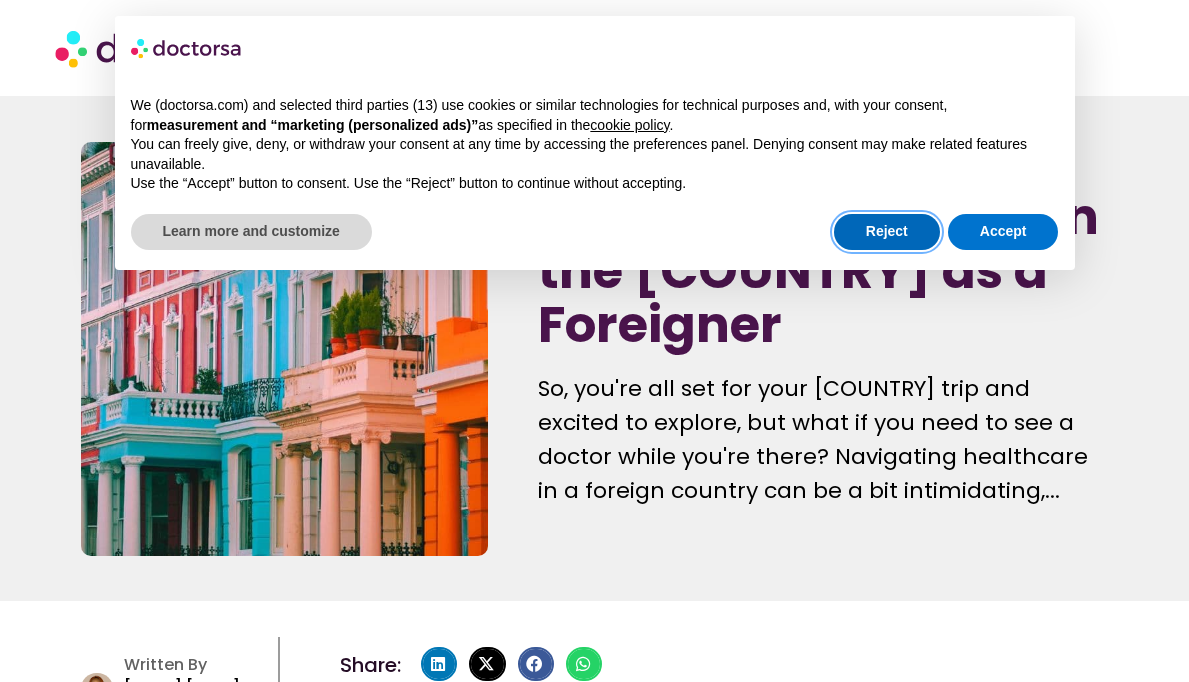 click on "Reject" at bounding box center (887, 232) 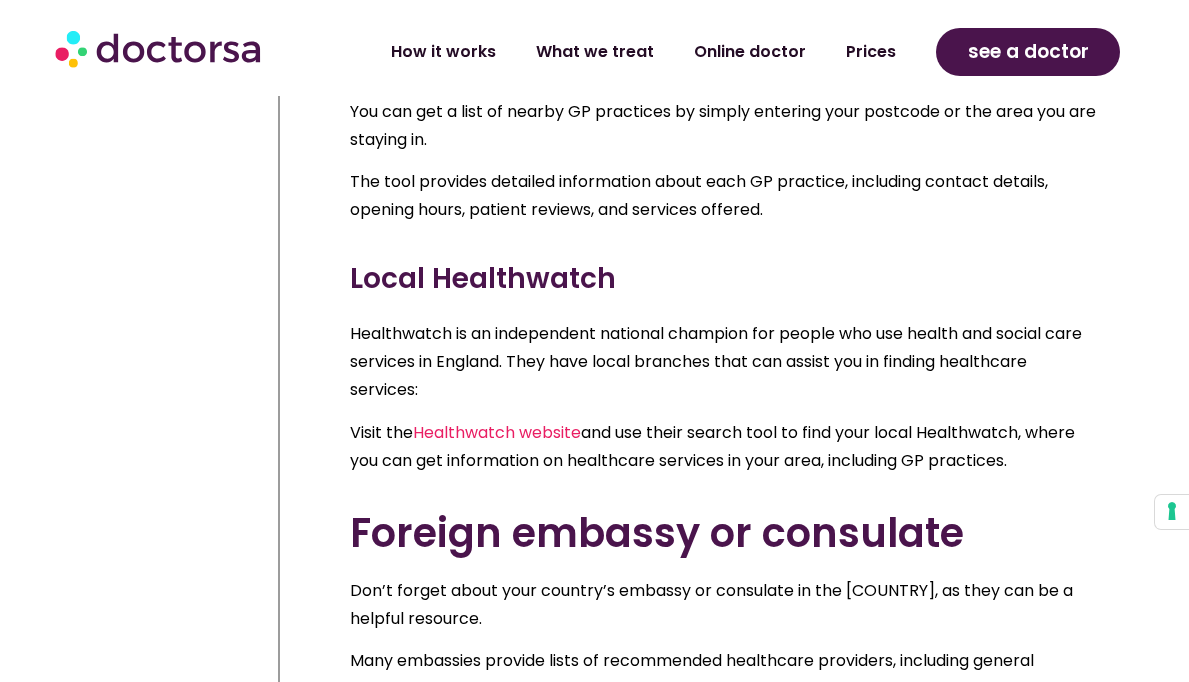 scroll, scrollTop: 3604, scrollLeft: 0, axis: vertical 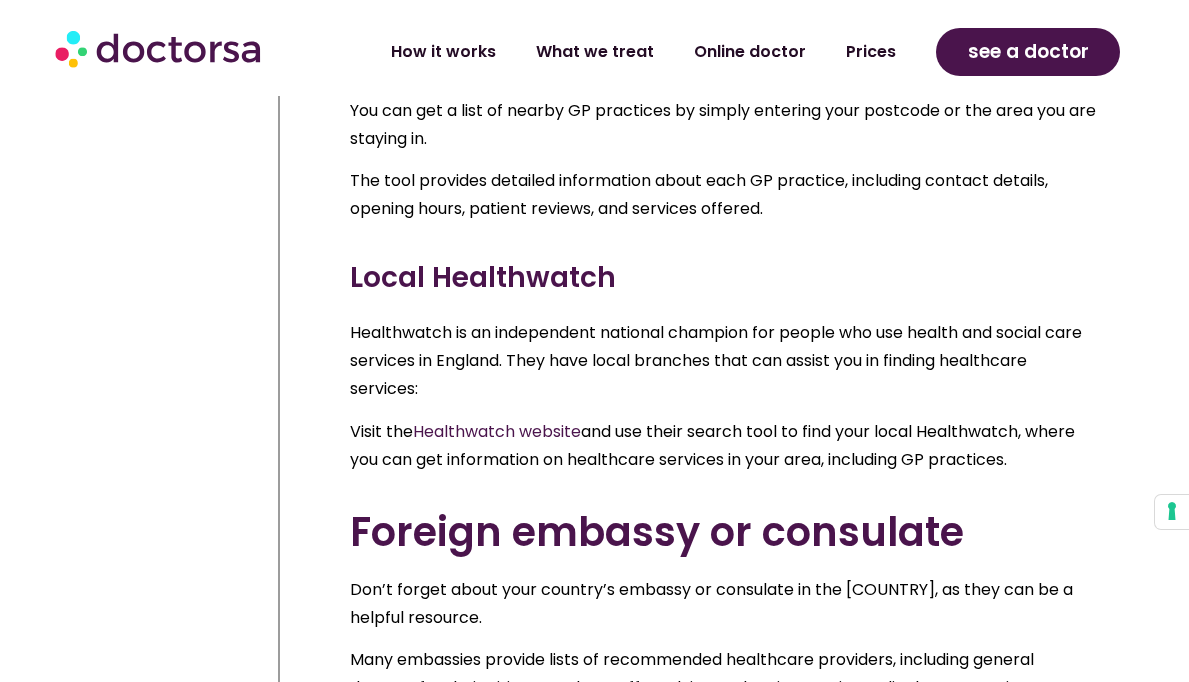 click on "Healthwatch website" at bounding box center (497, 431) 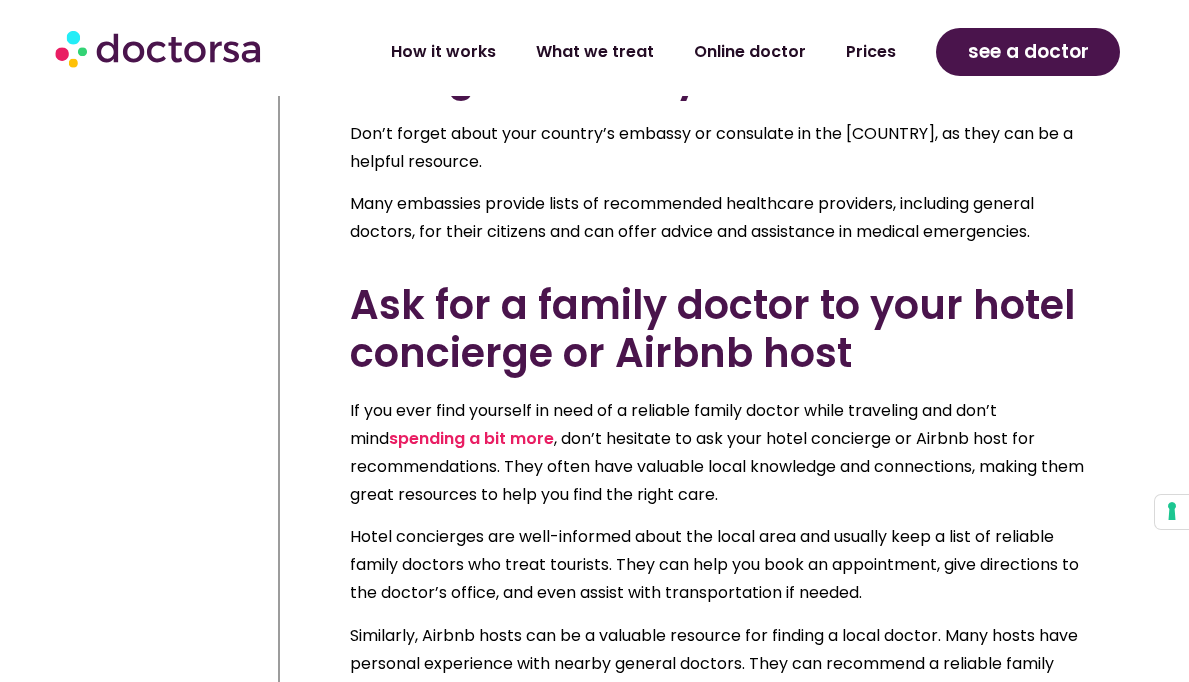 scroll, scrollTop: 4065, scrollLeft: 0, axis: vertical 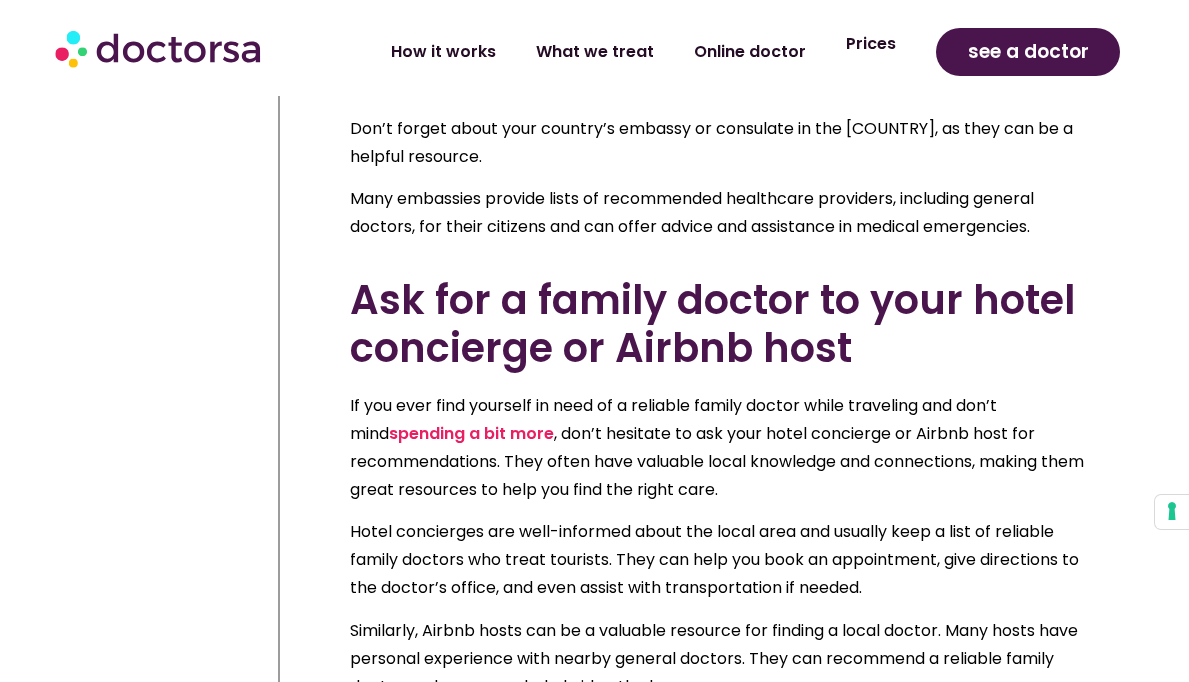 click on "Prices" 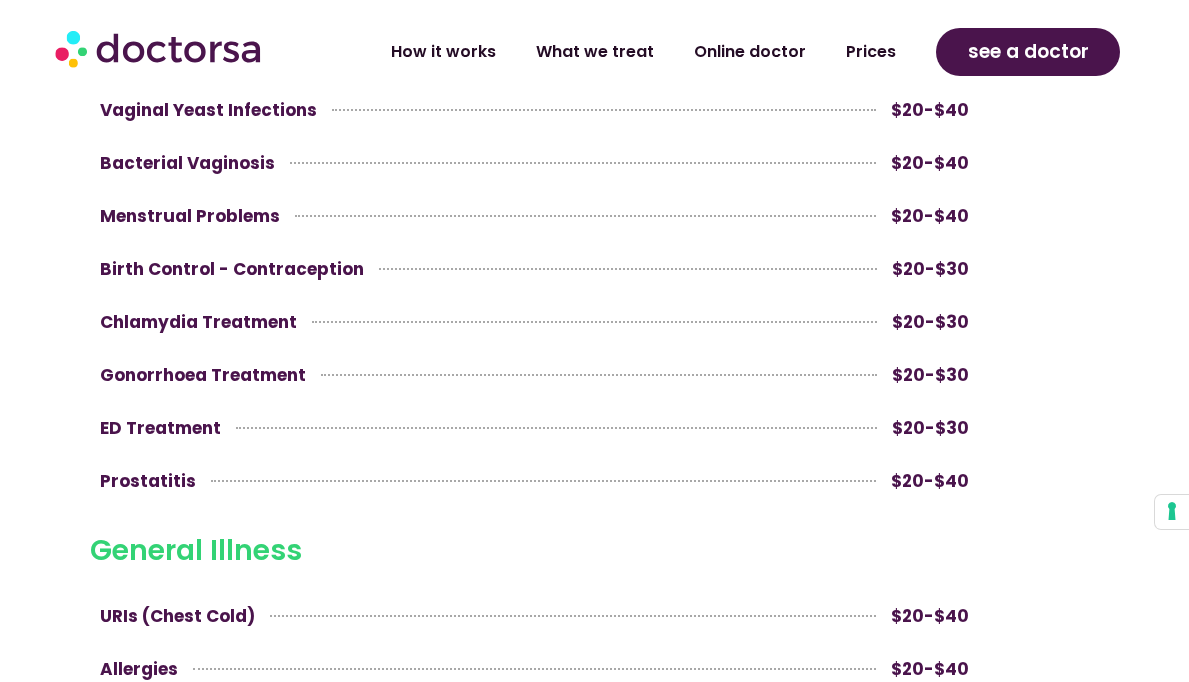 scroll, scrollTop: 1225, scrollLeft: 0, axis: vertical 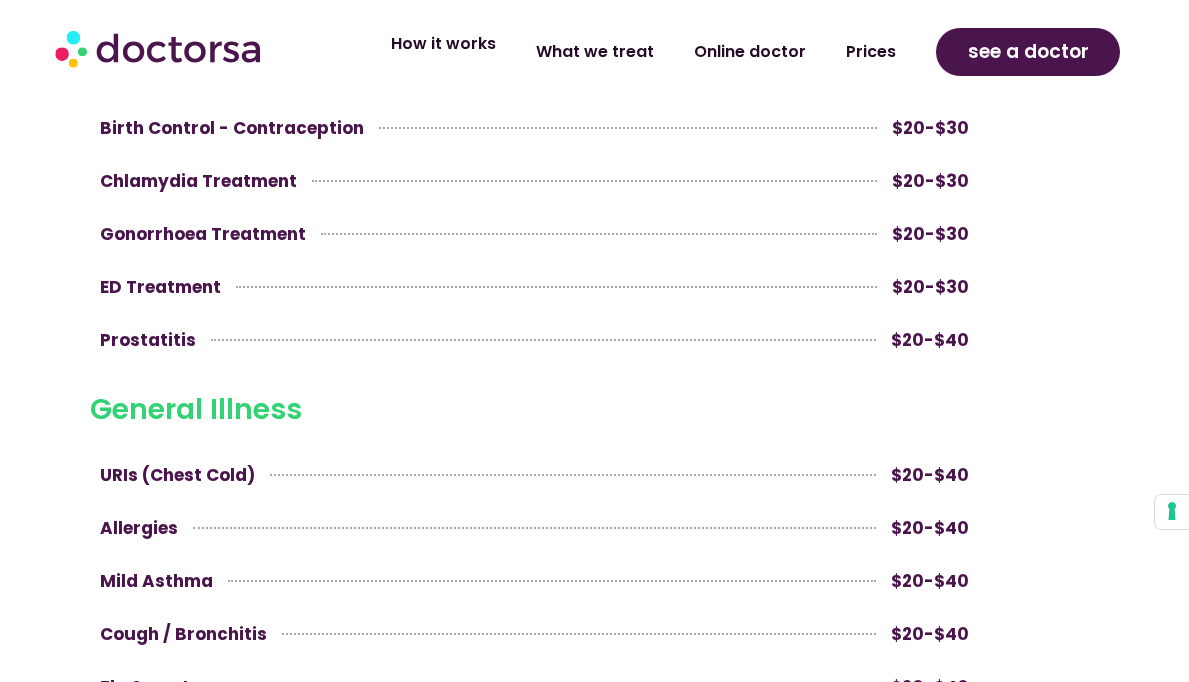 click on "How it works" 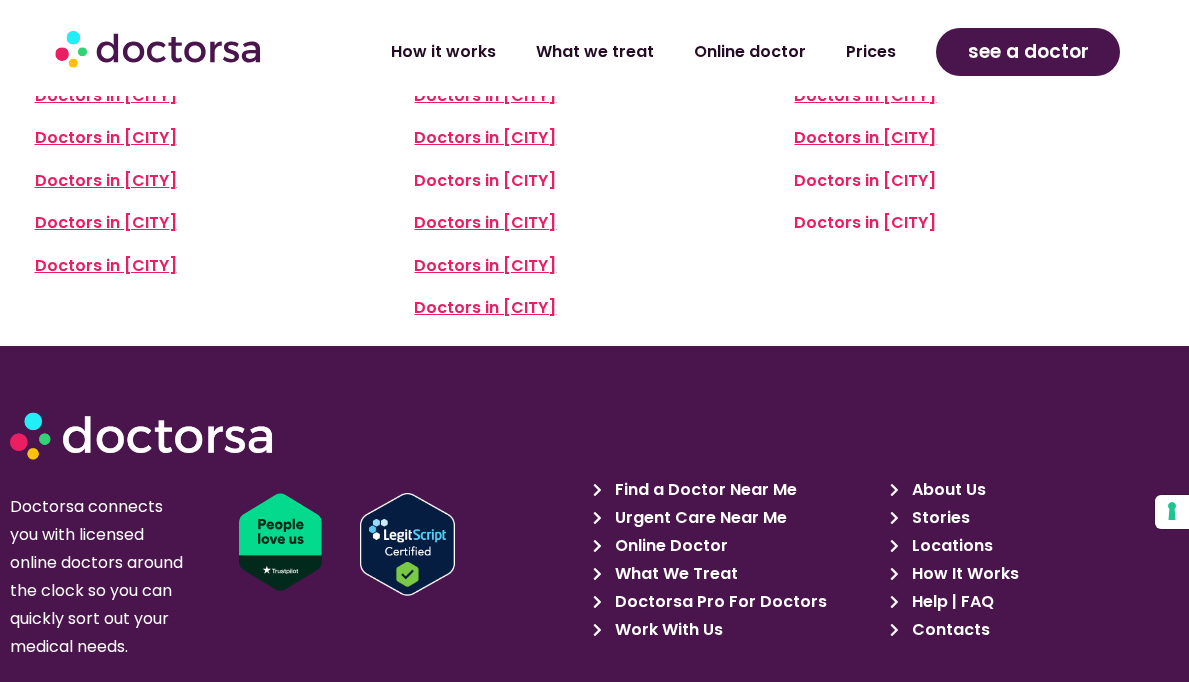 scroll, scrollTop: 4483, scrollLeft: 0, axis: vertical 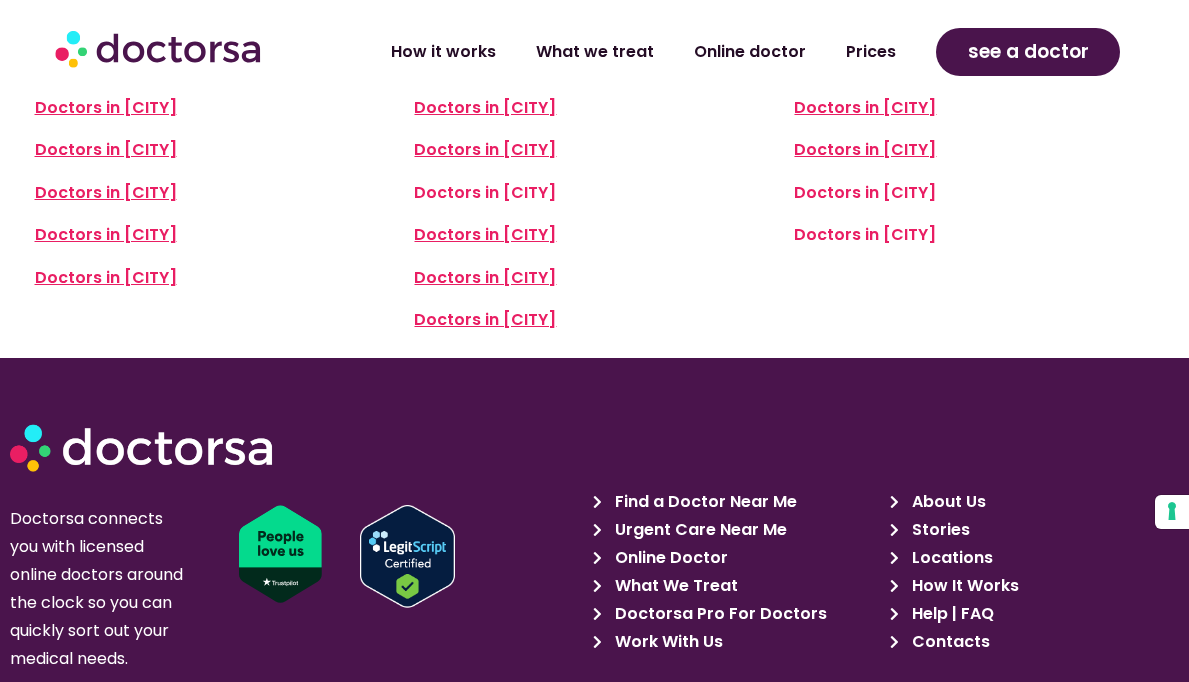 click on "Find a Doctor Near Me" at bounding box center (703, 502) 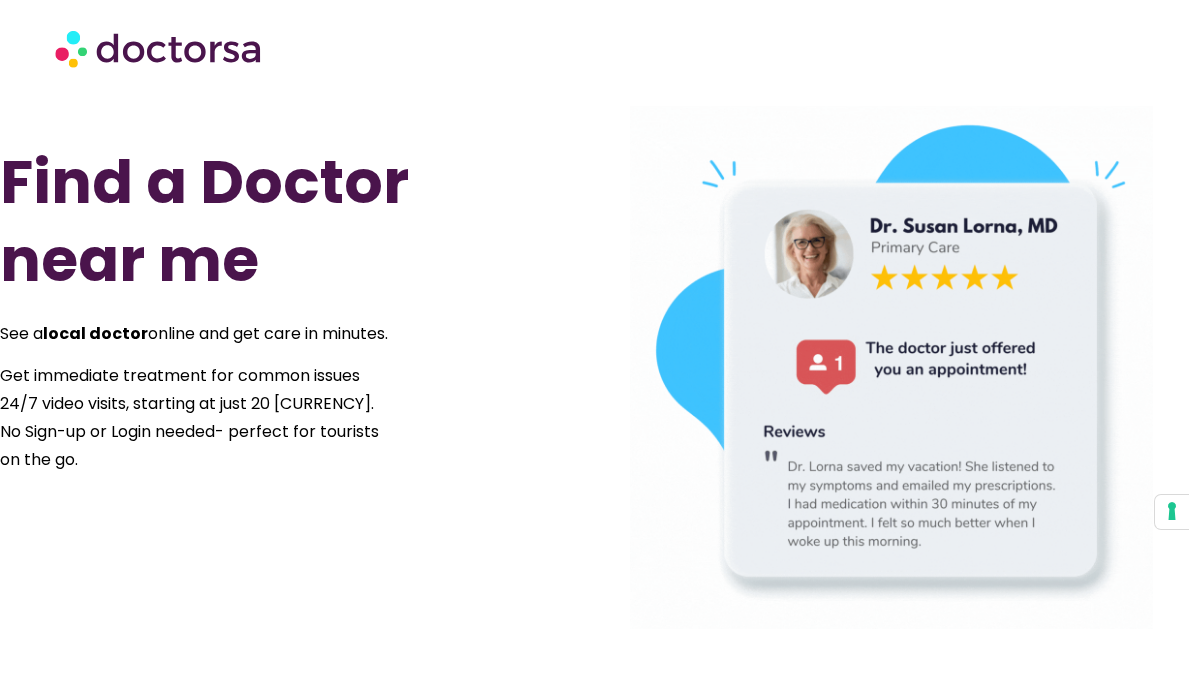 scroll, scrollTop: 0, scrollLeft: 0, axis: both 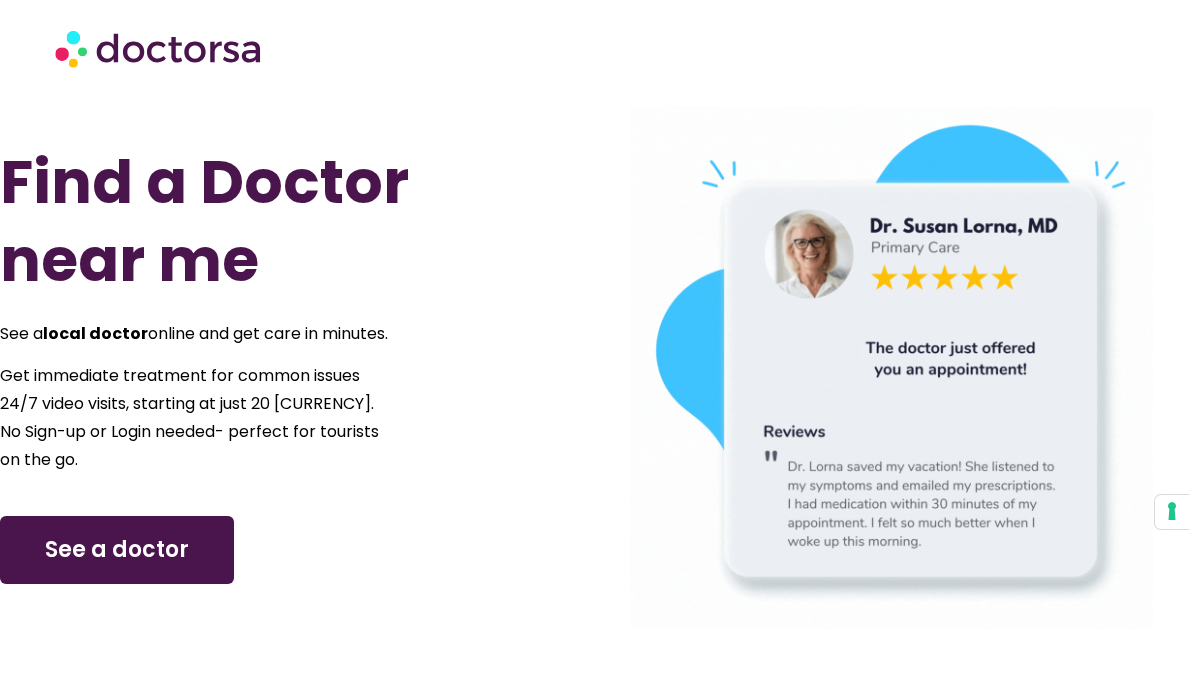 click on "See a doctor" at bounding box center (117, 550) 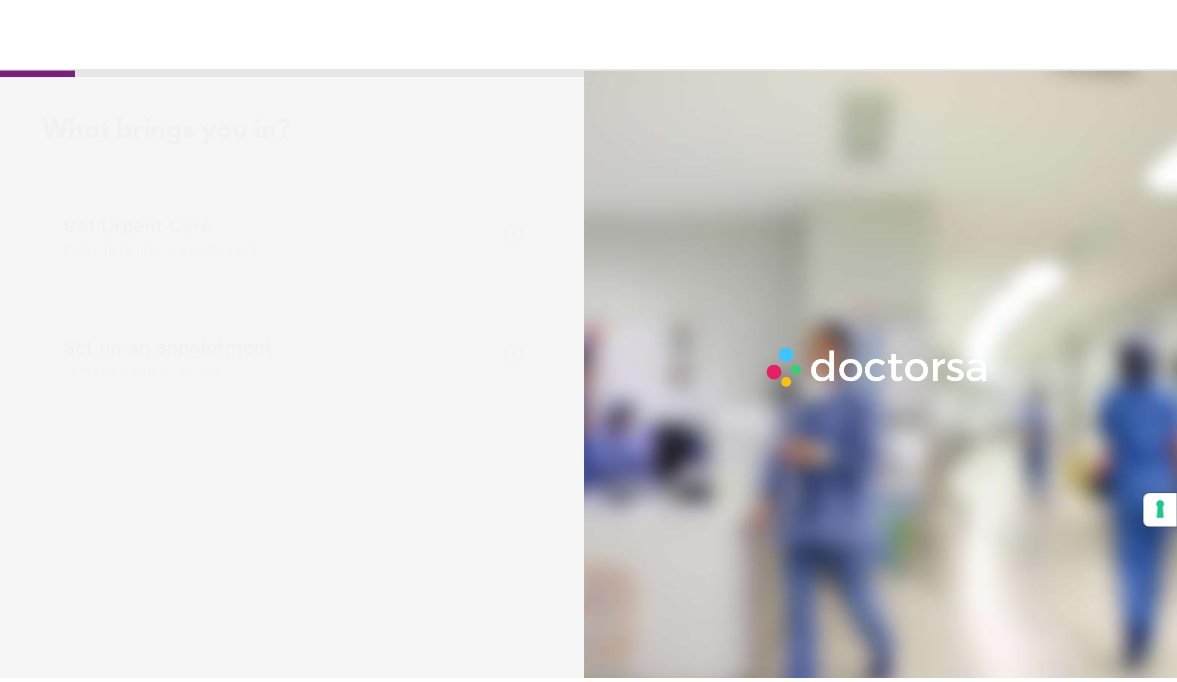 scroll, scrollTop: 0, scrollLeft: 0, axis: both 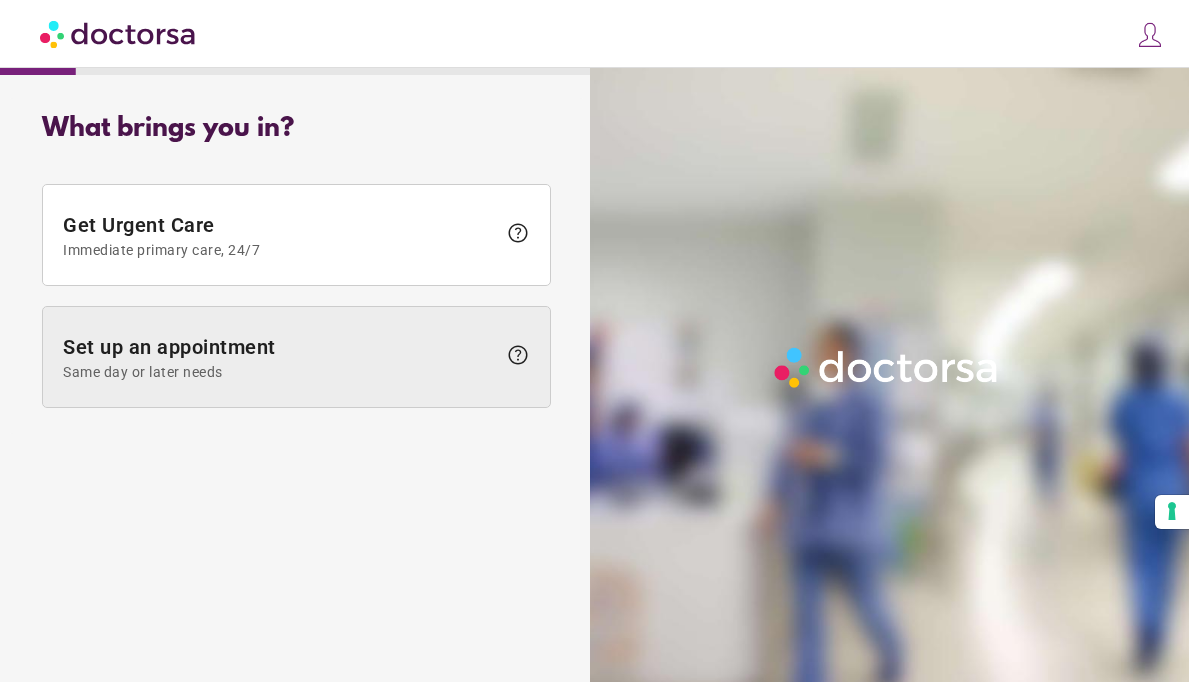 click on "Set up an appointment
Same day or later needs" at bounding box center [279, 357] 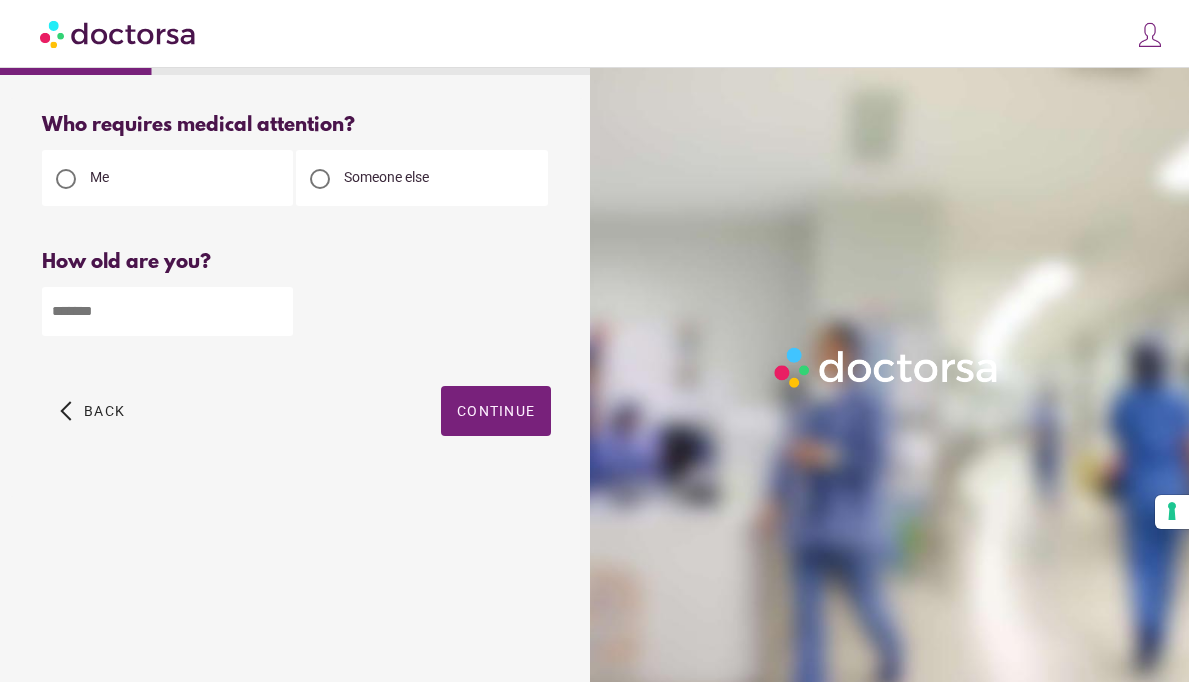 click at bounding box center [167, 311] 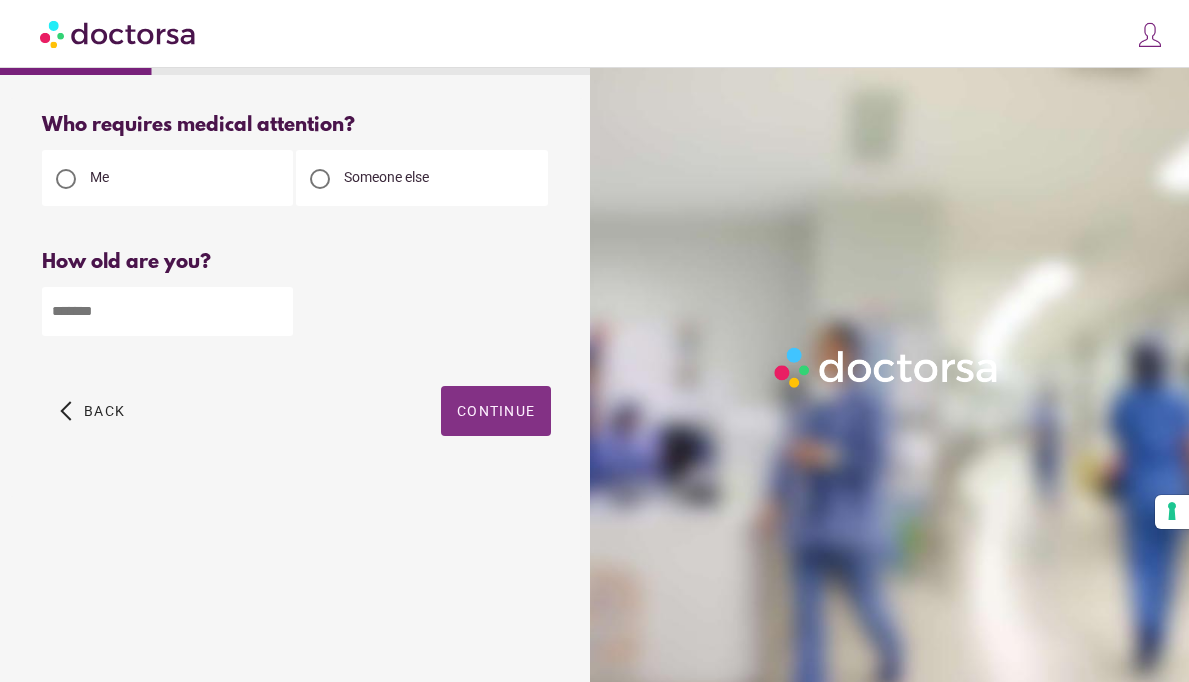 click on "Continue" at bounding box center (496, 411) 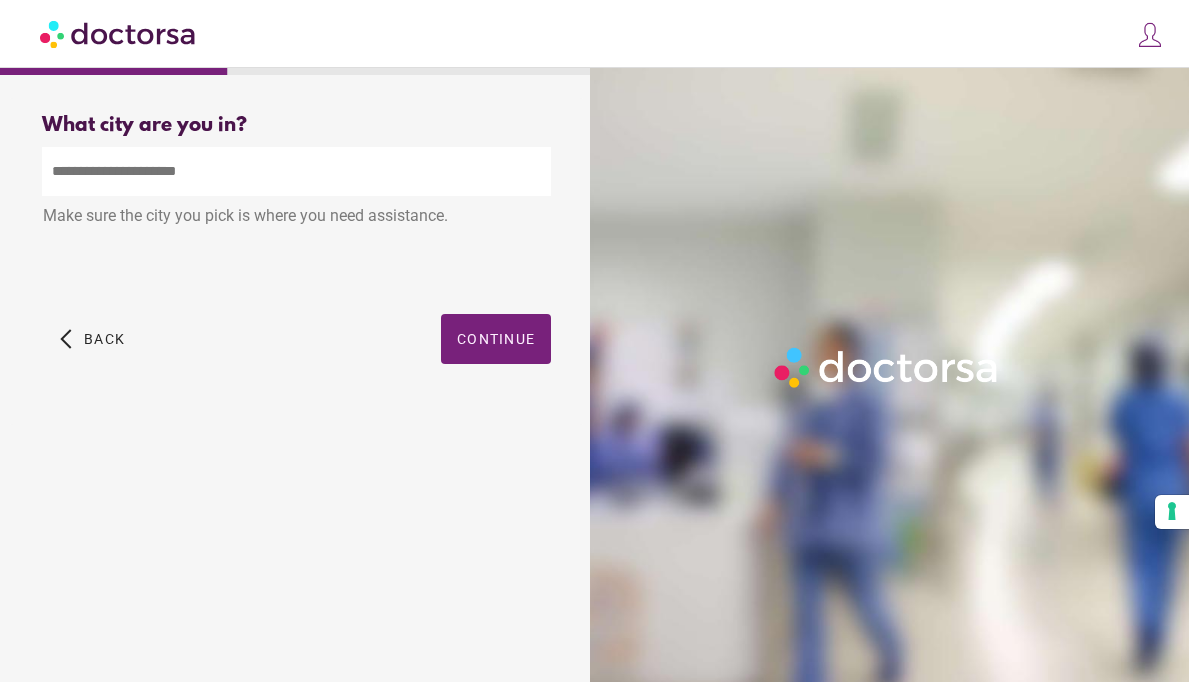 click at bounding box center [296, 171] 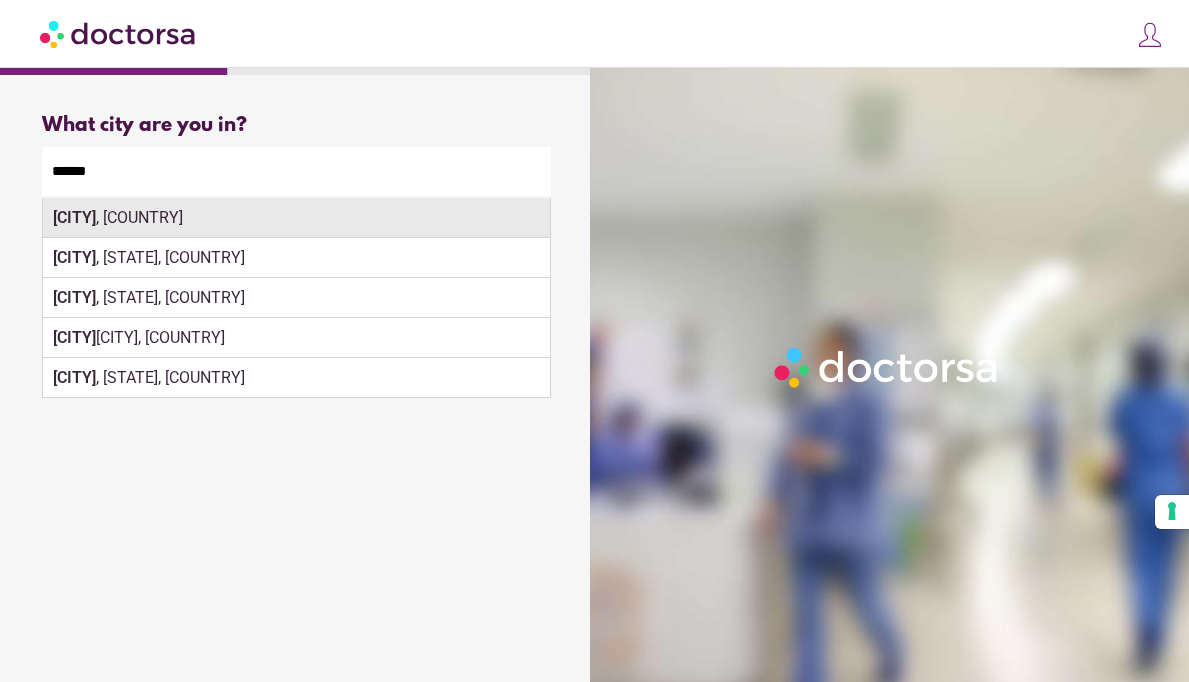 click on "London" at bounding box center (74, 217) 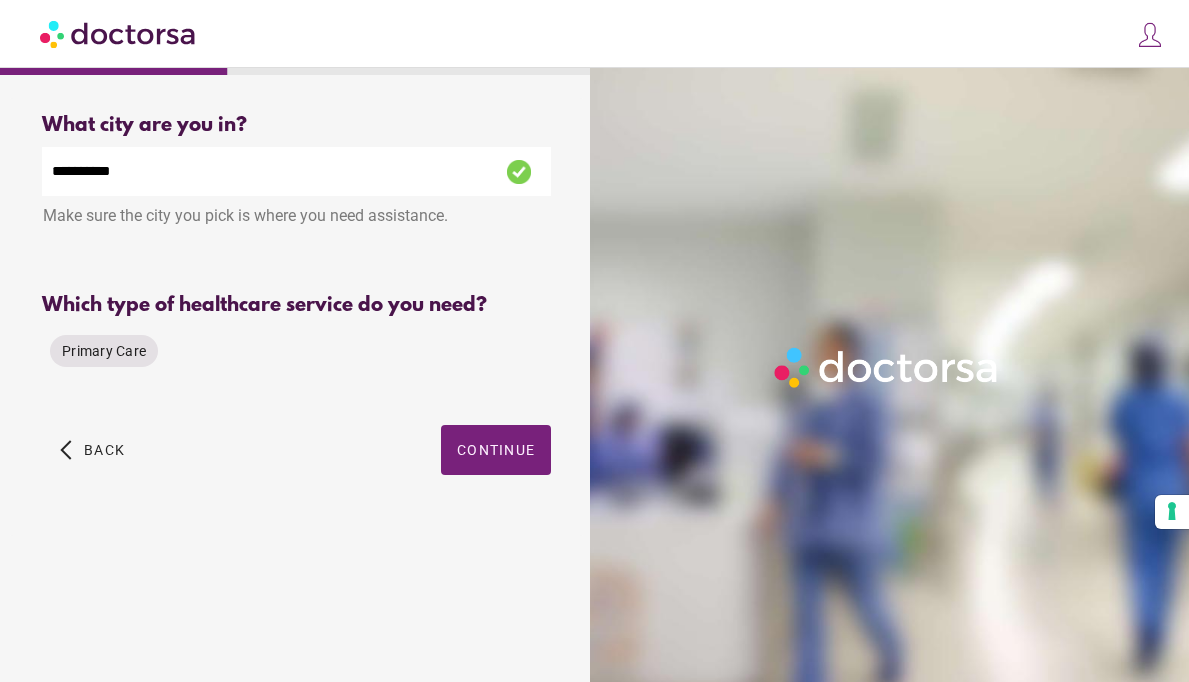 click on "Primary Care" at bounding box center [296, 351] 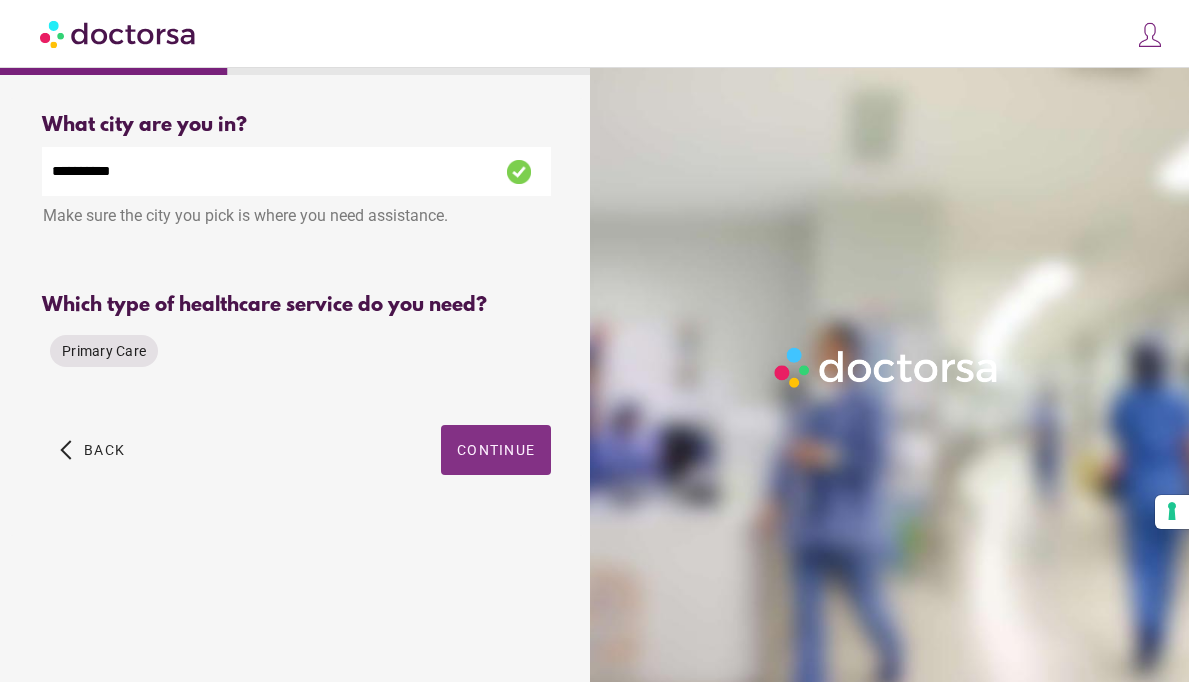 click at bounding box center [496, 450] 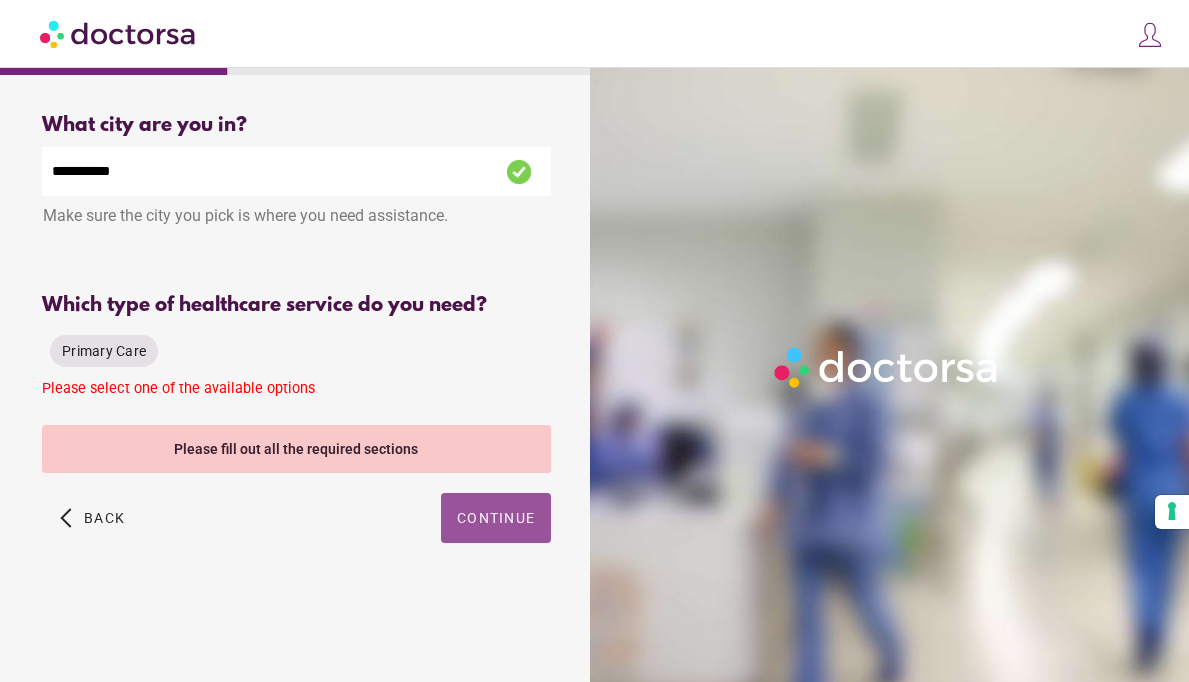 click on "Please fill out all the required sections" at bounding box center (296, 449) 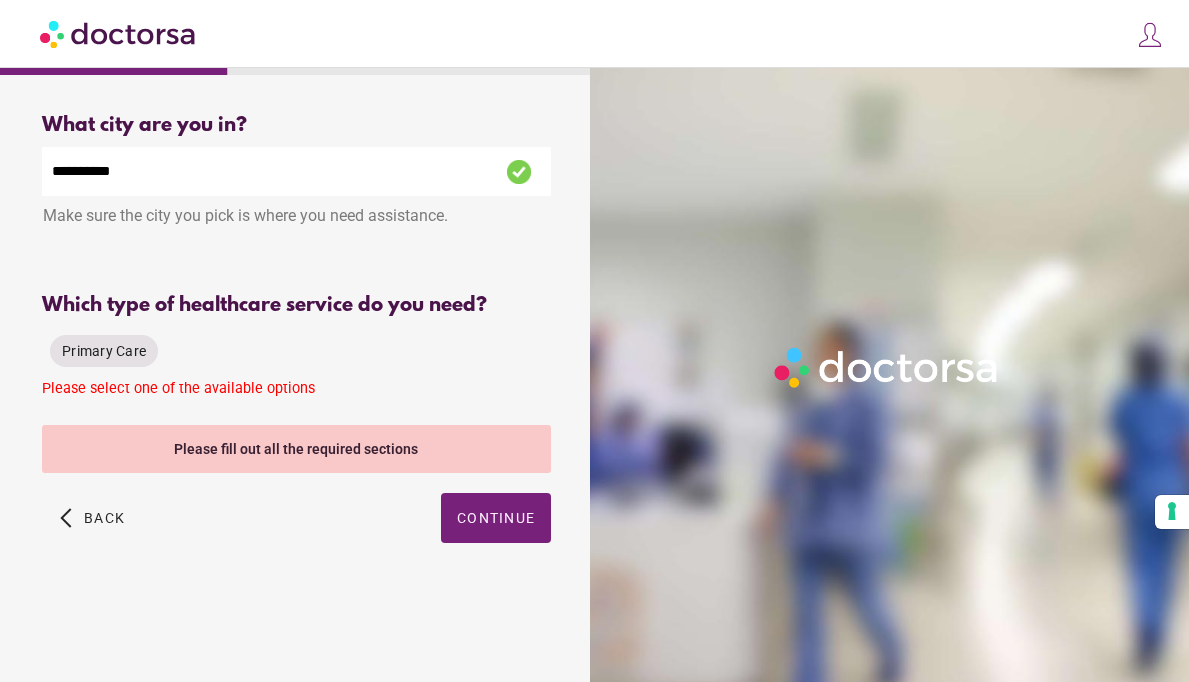 click on "Please fill out all the required sections" at bounding box center (296, 449) 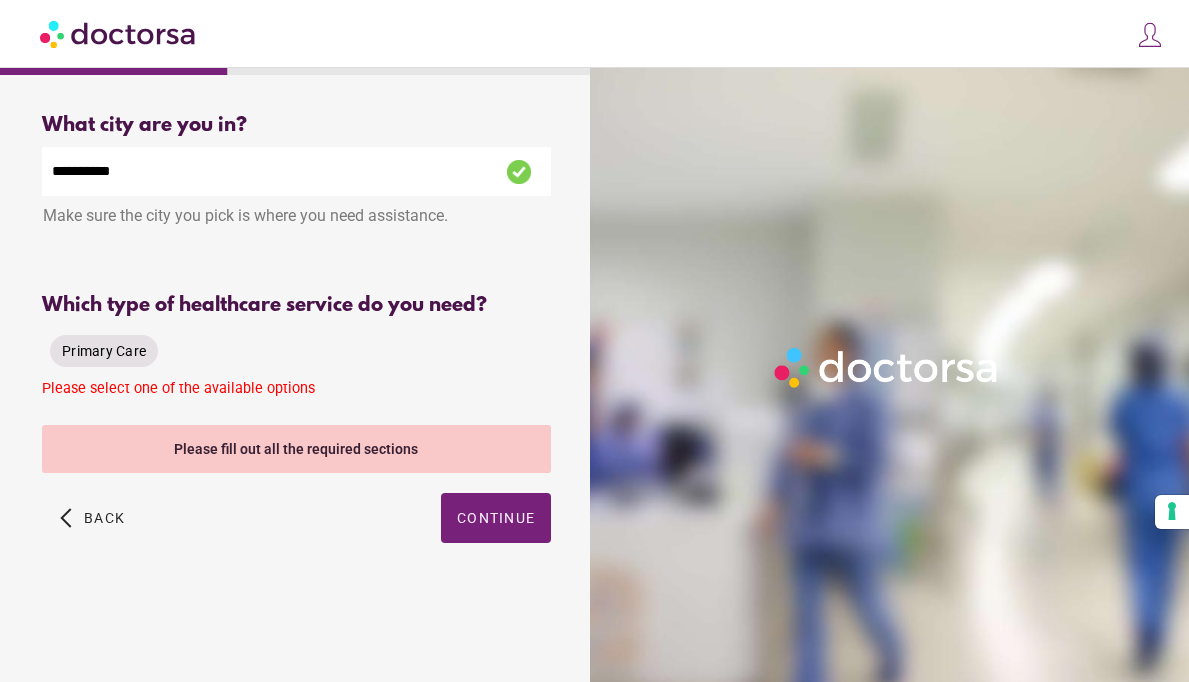 click on "Primary Care" at bounding box center [104, 351] 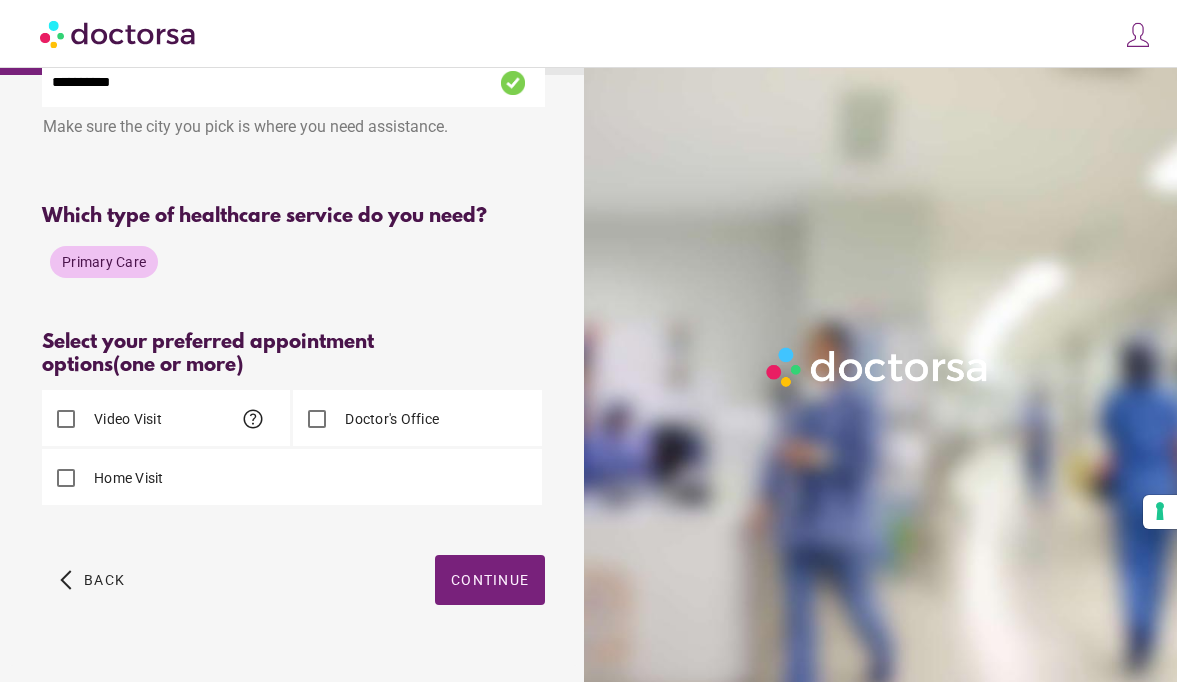 scroll, scrollTop: 125, scrollLeft: 0, axis: vertical 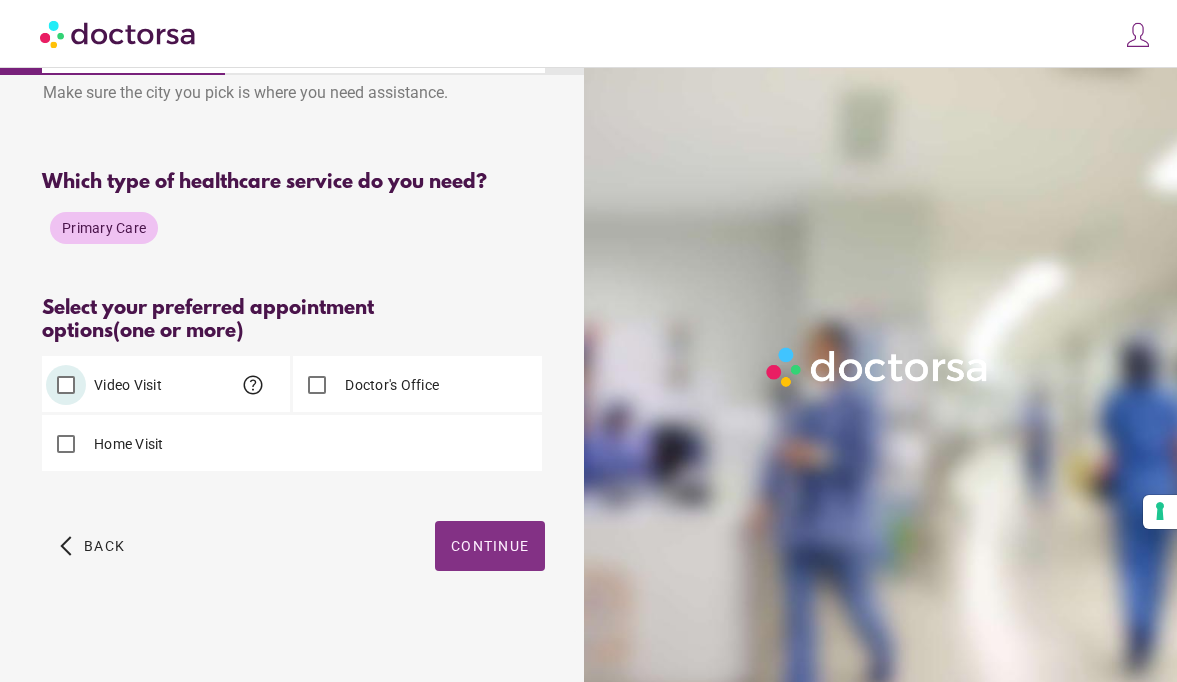 click on "Continue" at bounding box center (490, 546) 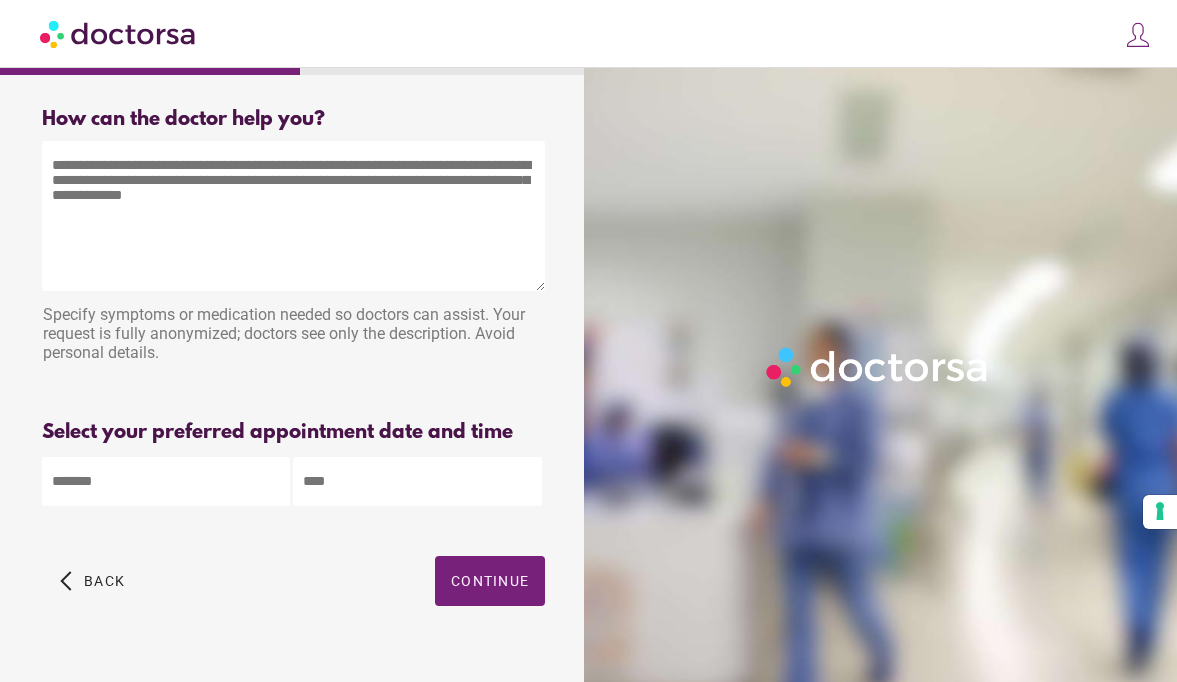 scroll, scrollTop: 0, scrollLeft: 0, axis: both 